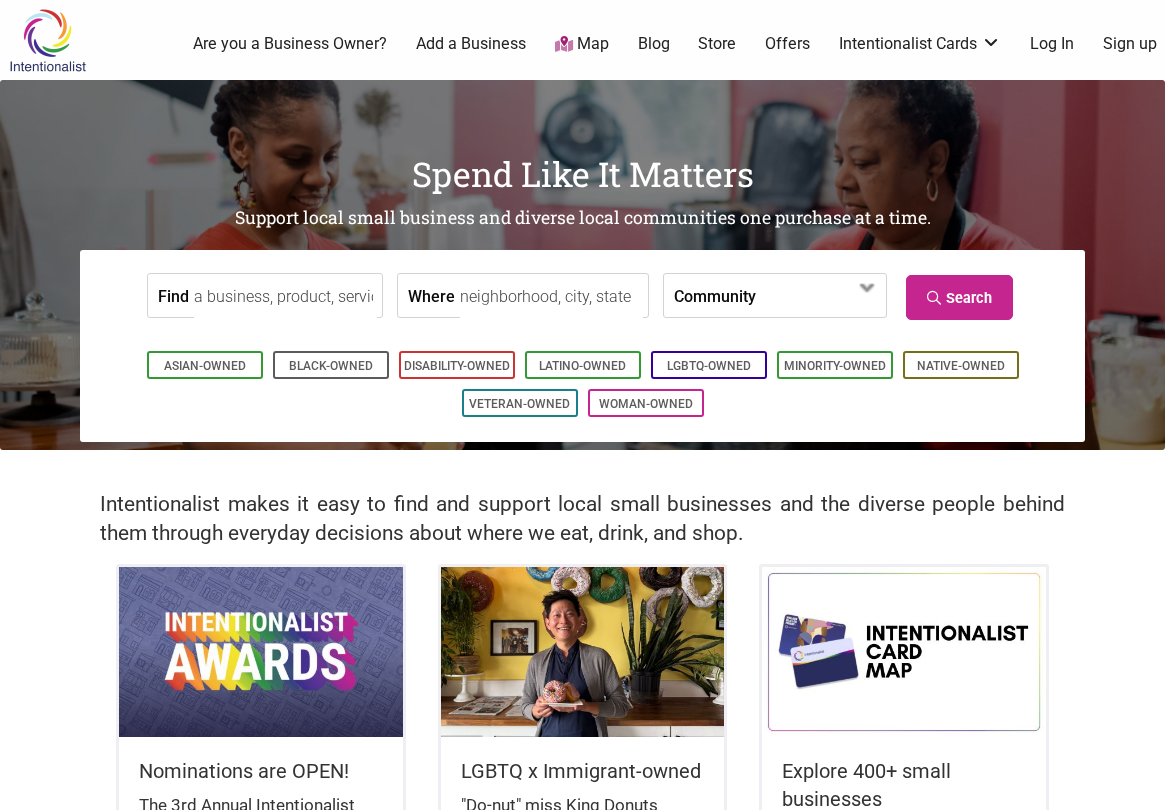 scroll, scrollTop: 0, scrollLeft: 0, axis: both 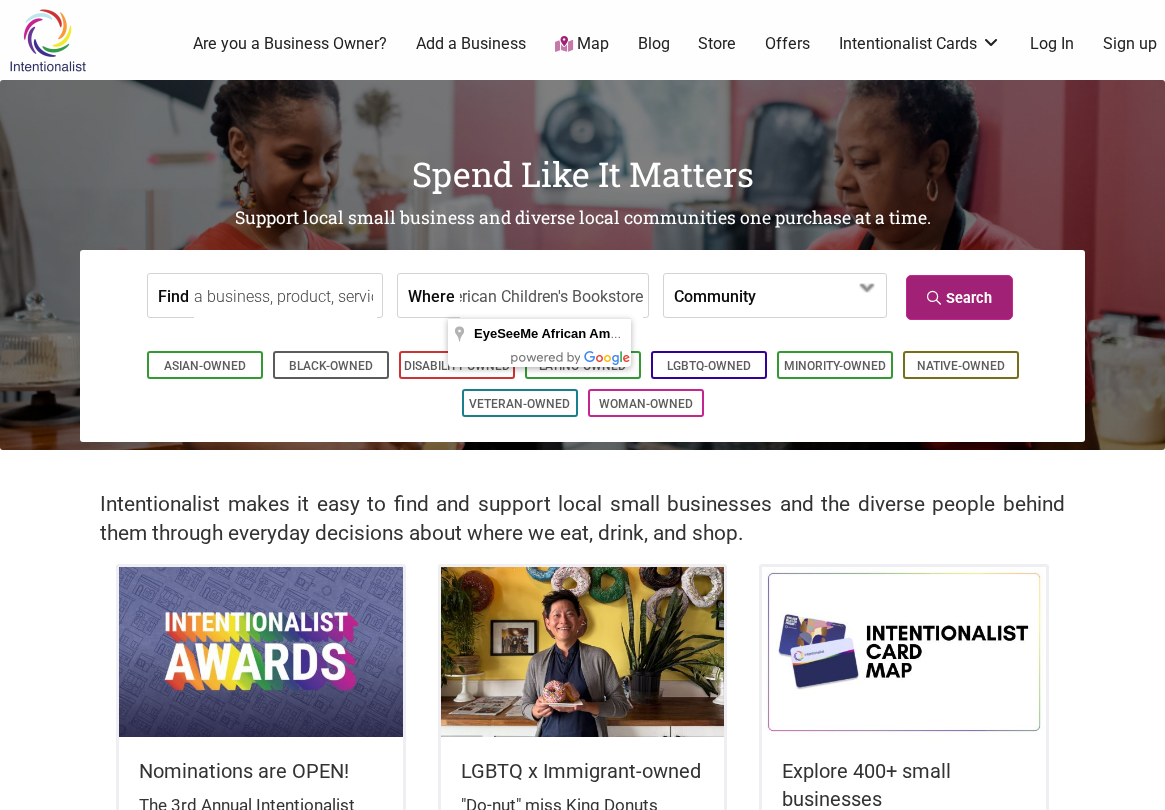 type on "EyeSeeMe African American Children's Bookstore" 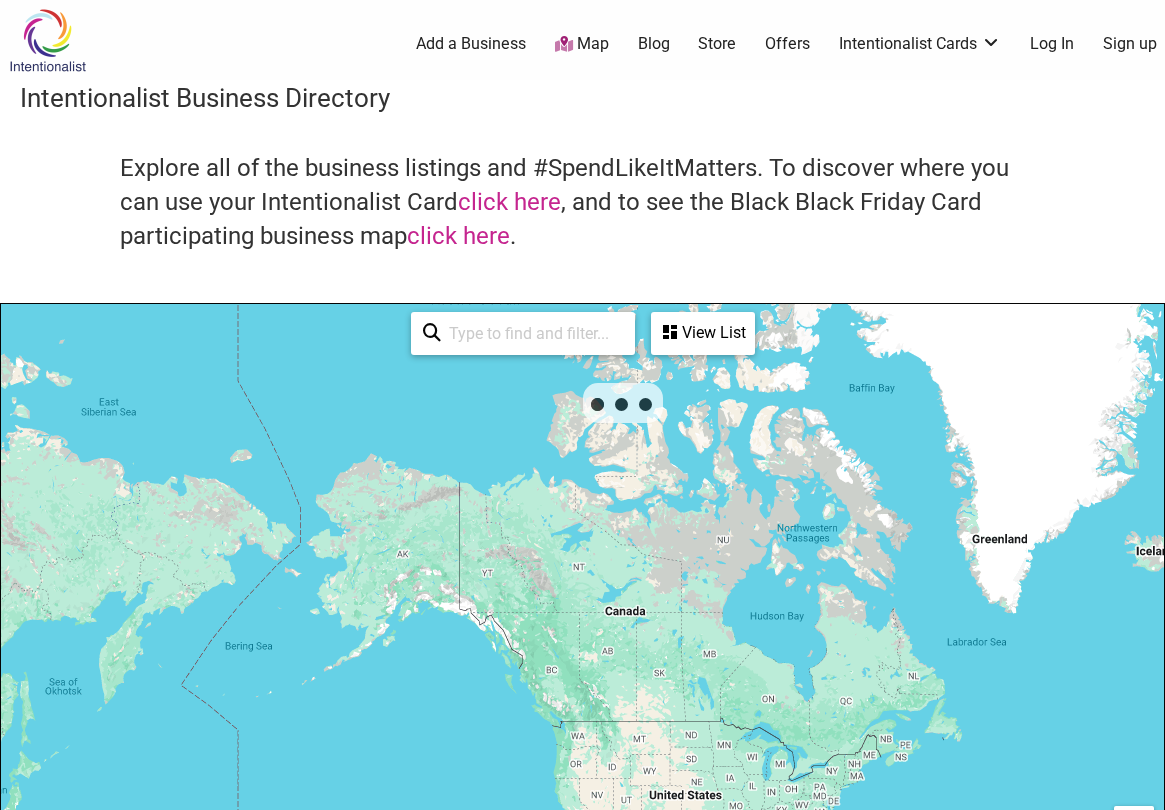scroll, scrollTop: 500, scrollLeft: 0, axis: vertical 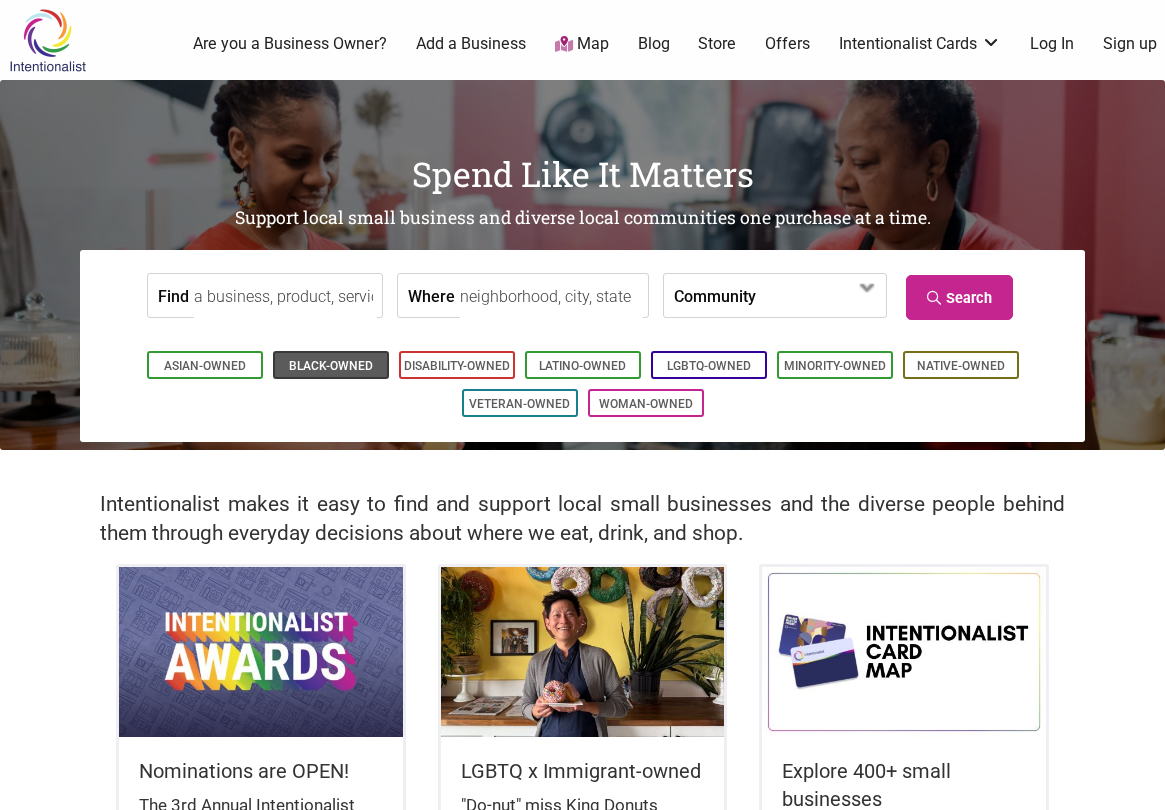 click on "Black-Owned" at bounding box center [331, 366] 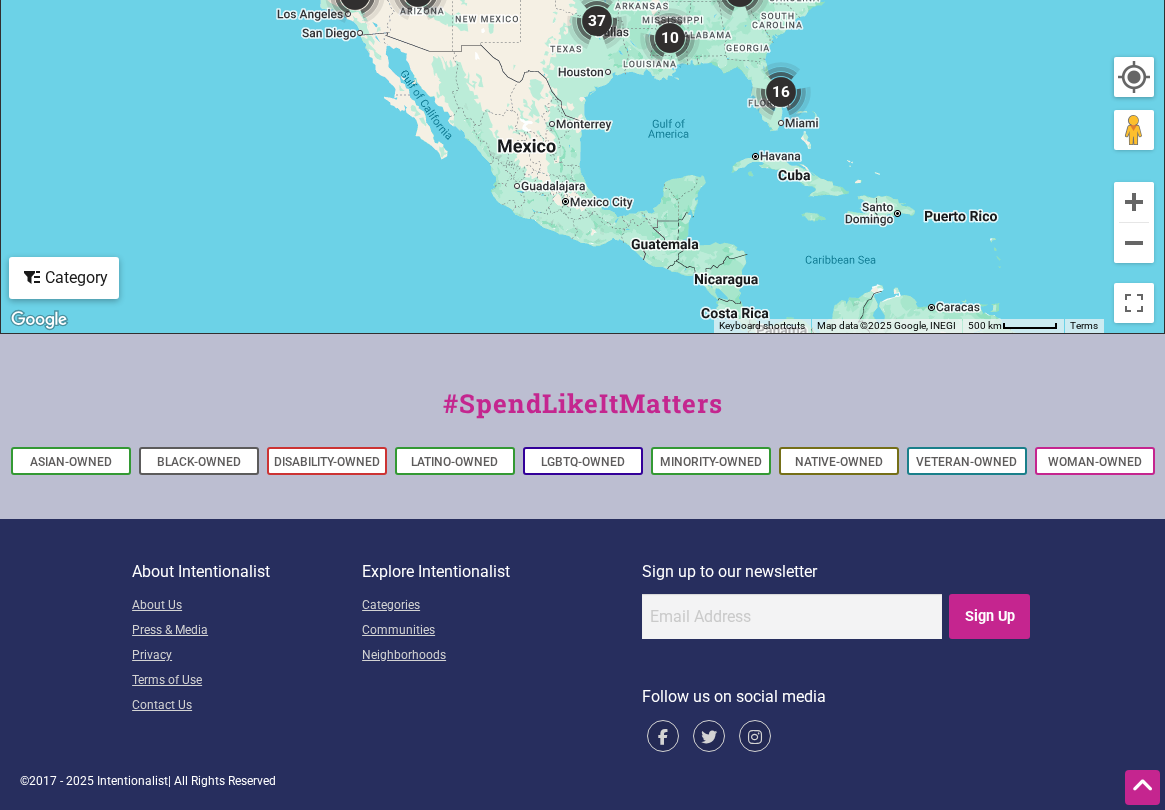 scroll, scrollTop: 461, scrollLeft: 0, axis: vertical 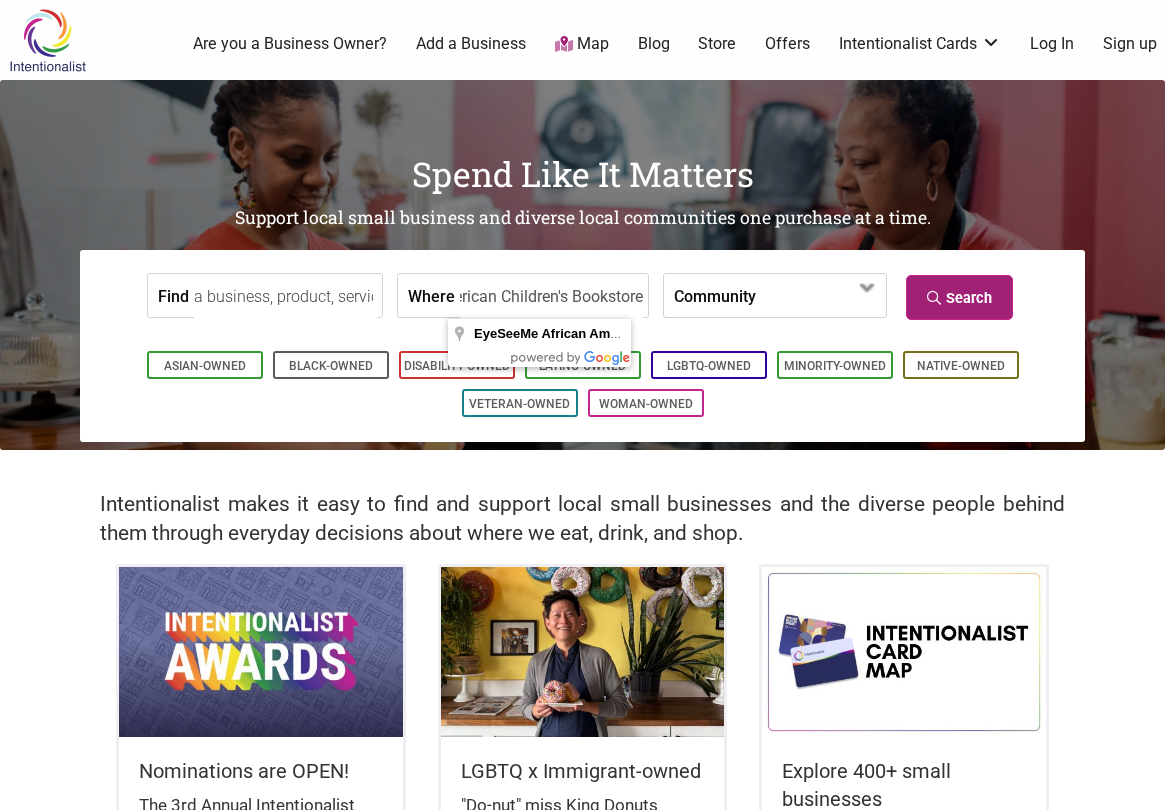 type on "EyeSeeMe African American Children's Bookstore" 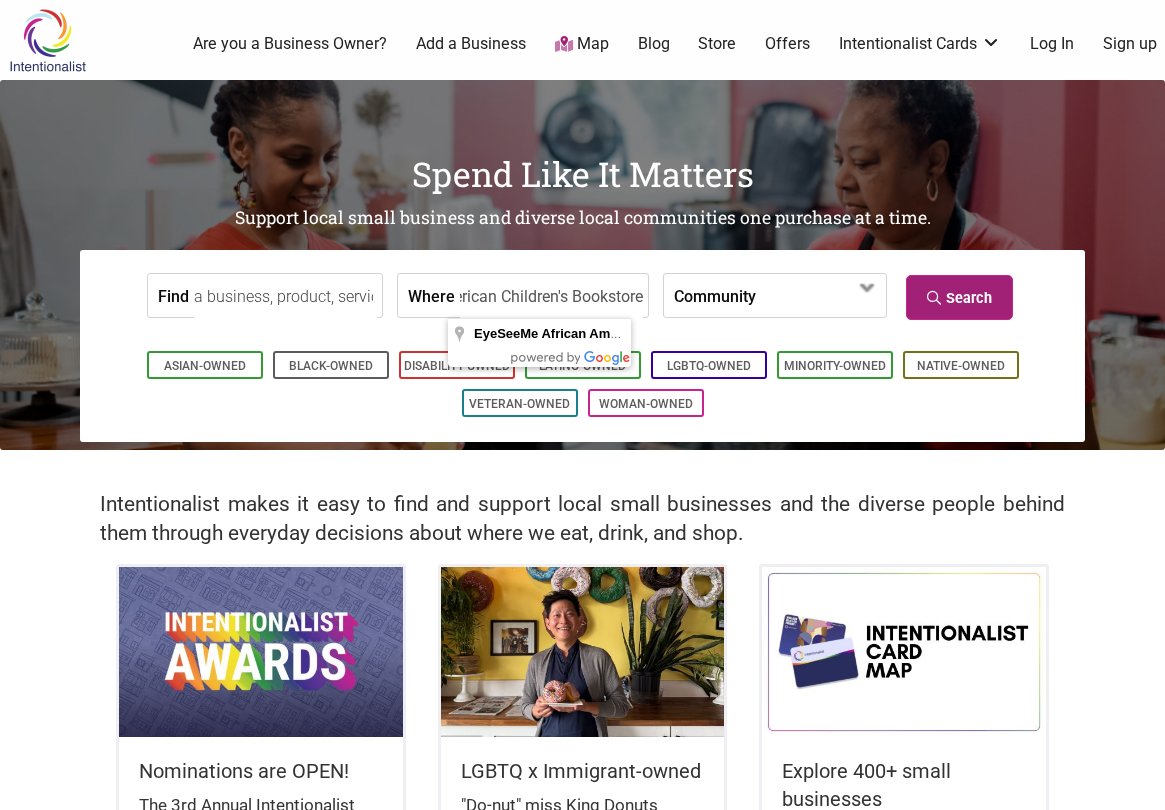 click on "Search" at bounding box center (959, 297) 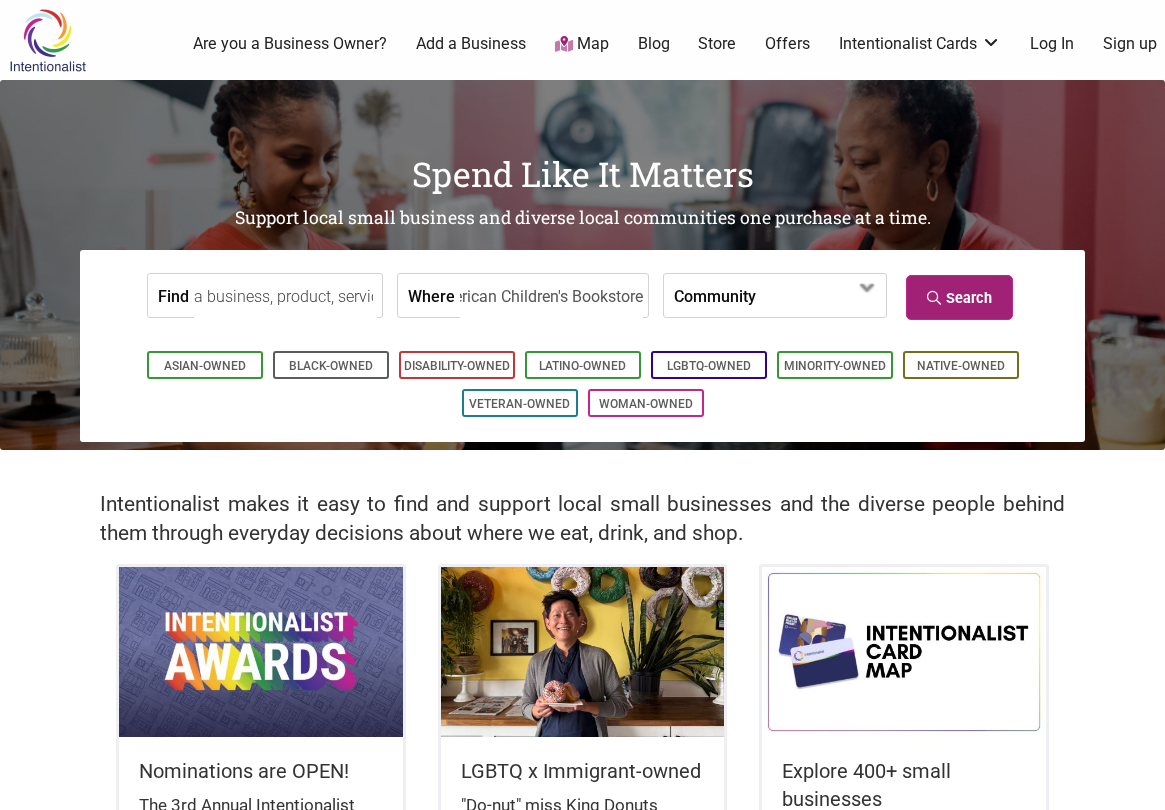 scroll, scrollTop: 0, scrollLeft: 0, axis: both 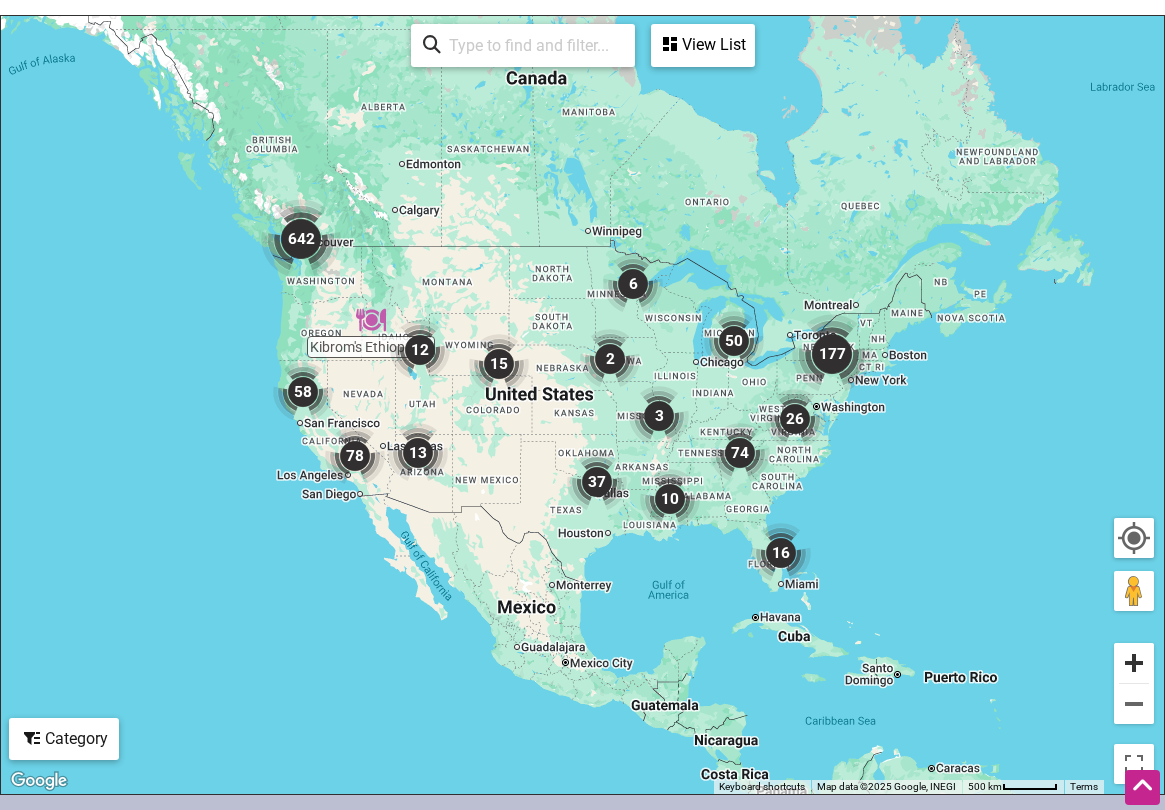 click at bounding box center [1134, 663] 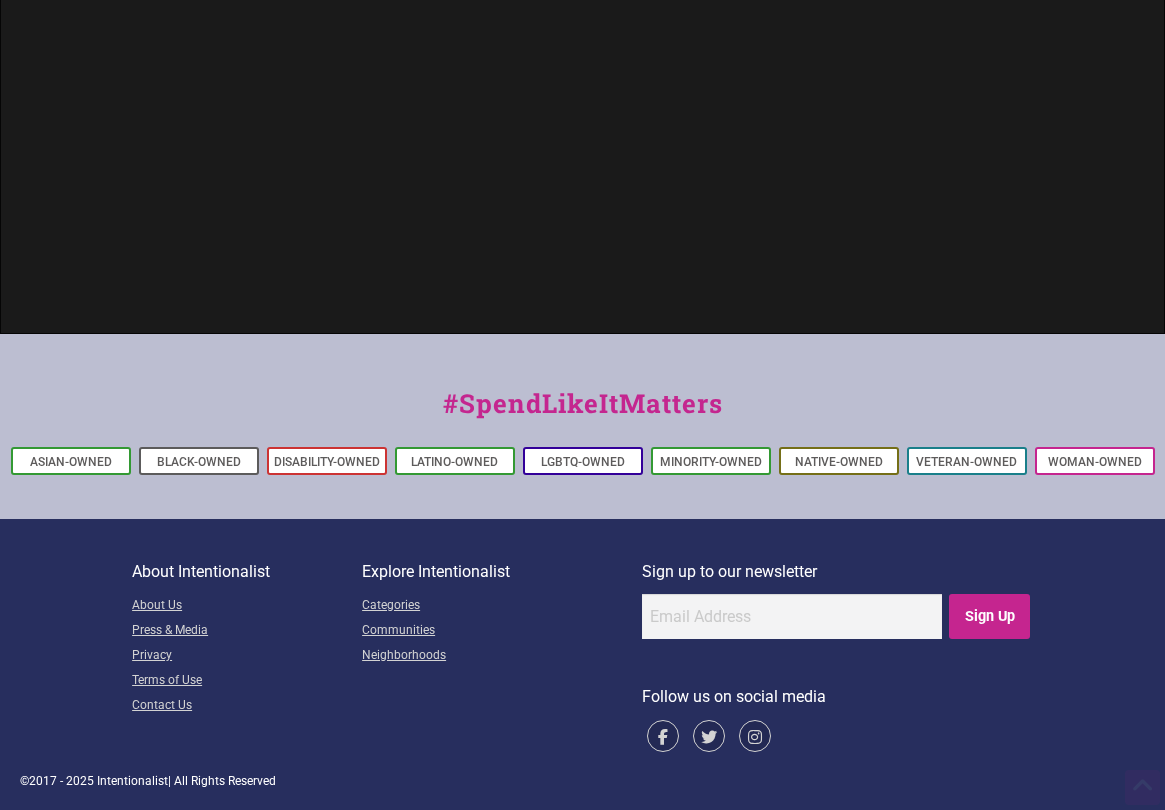 scroll, scrollTop: 749, scrollLeft: 0, axis: vertical 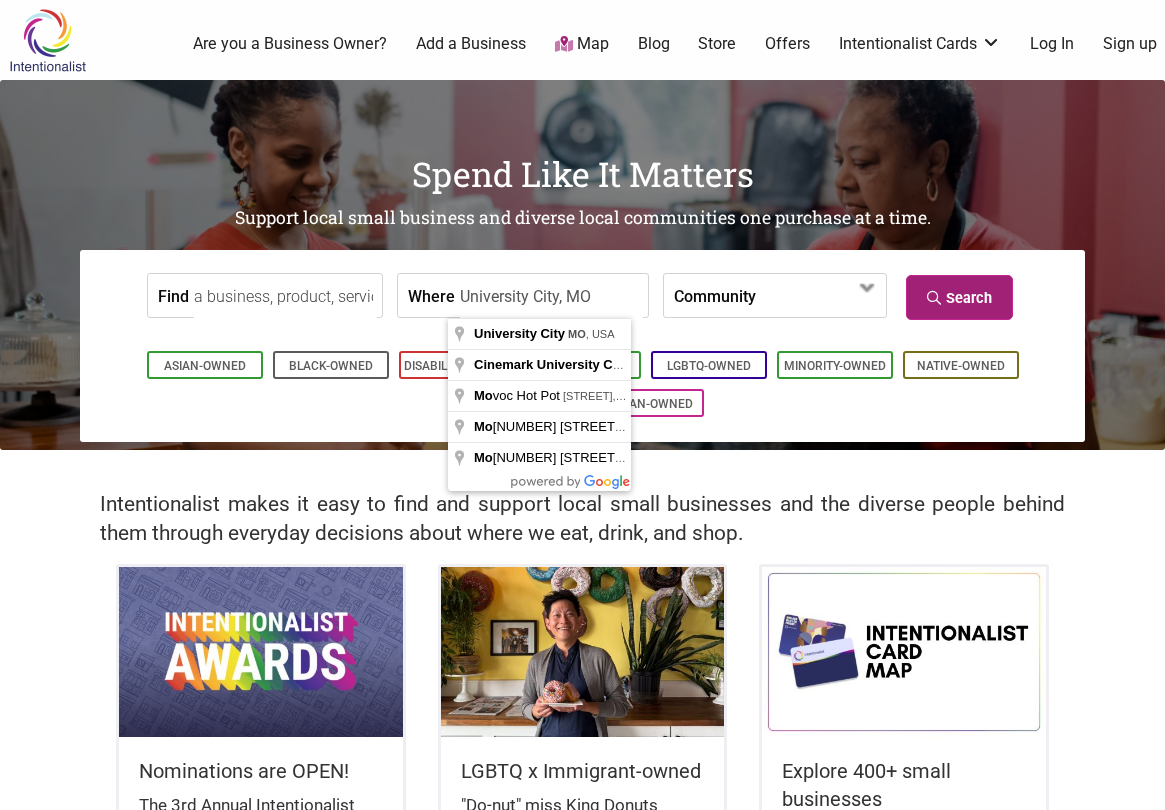 type on "University City, MO" 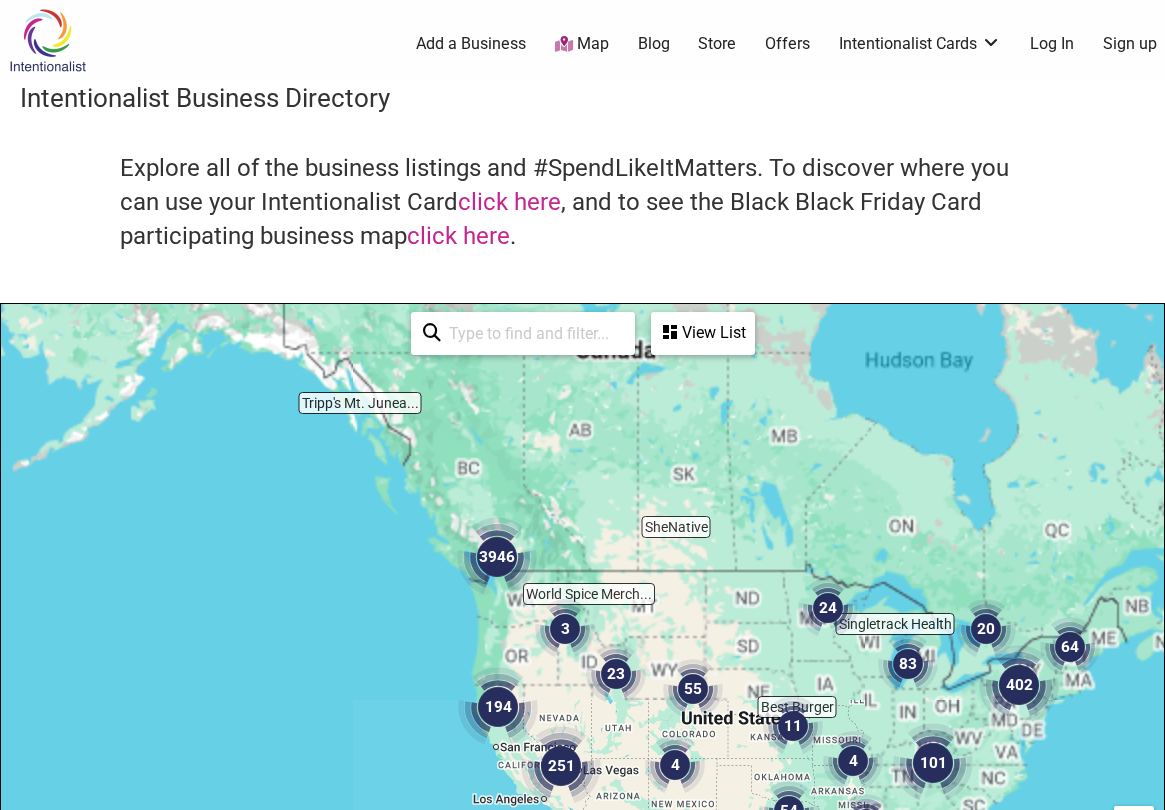 scroll, scrollTop: 500, scrollLeft: 0, axis: vertical 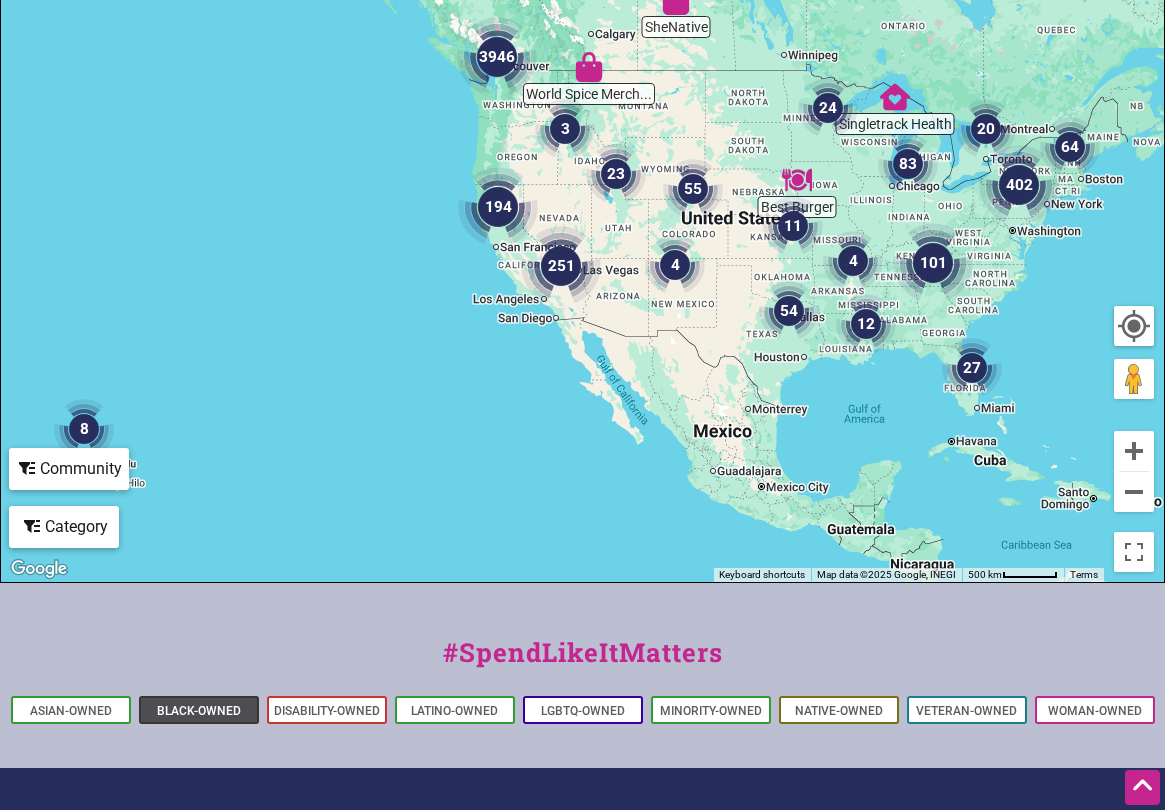 click on "Black-Owned" at bounding box center (199, 711) 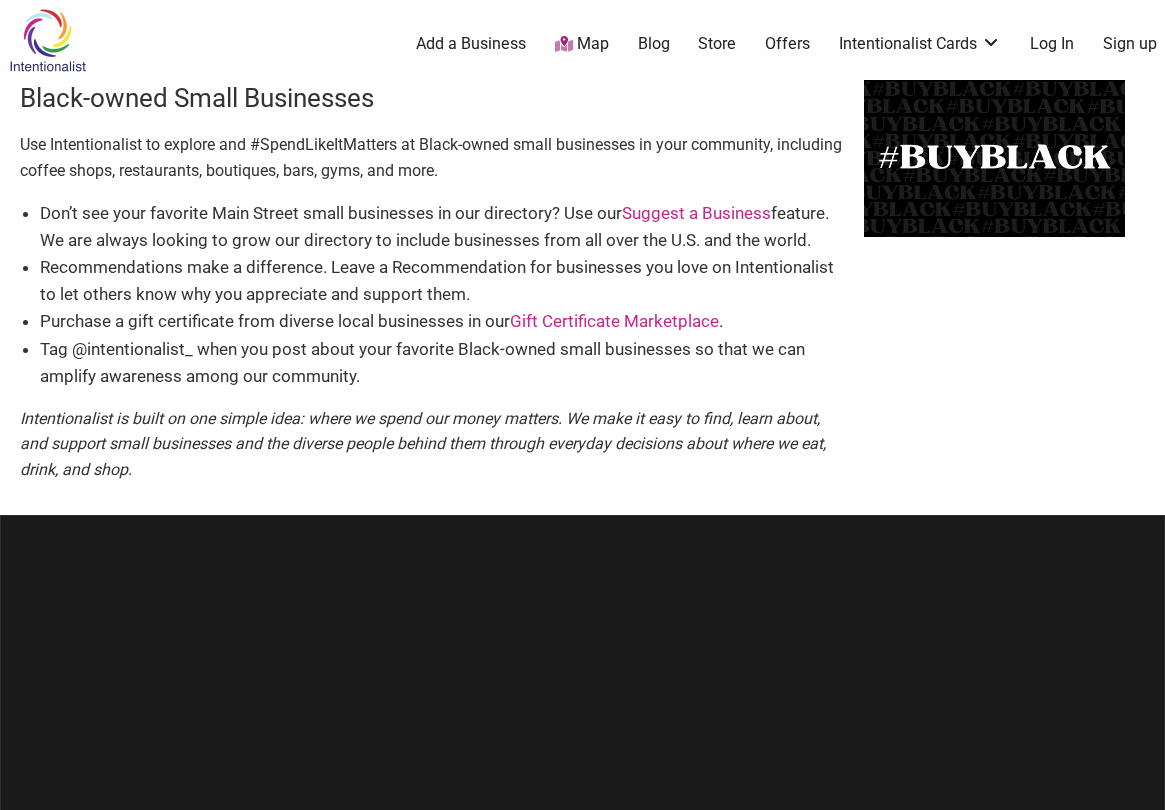 scroll, scrollTop: 0, scrollLeft: 0, axis: both 